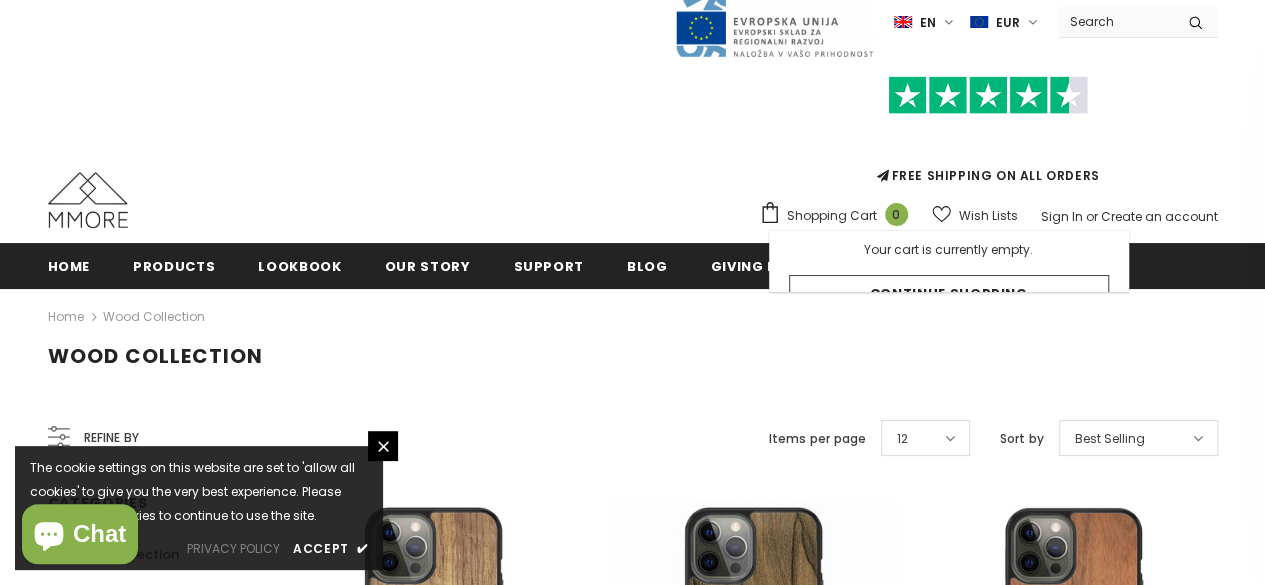 scroll, scrollTop: 0, scrollLeft: 0, axis: both 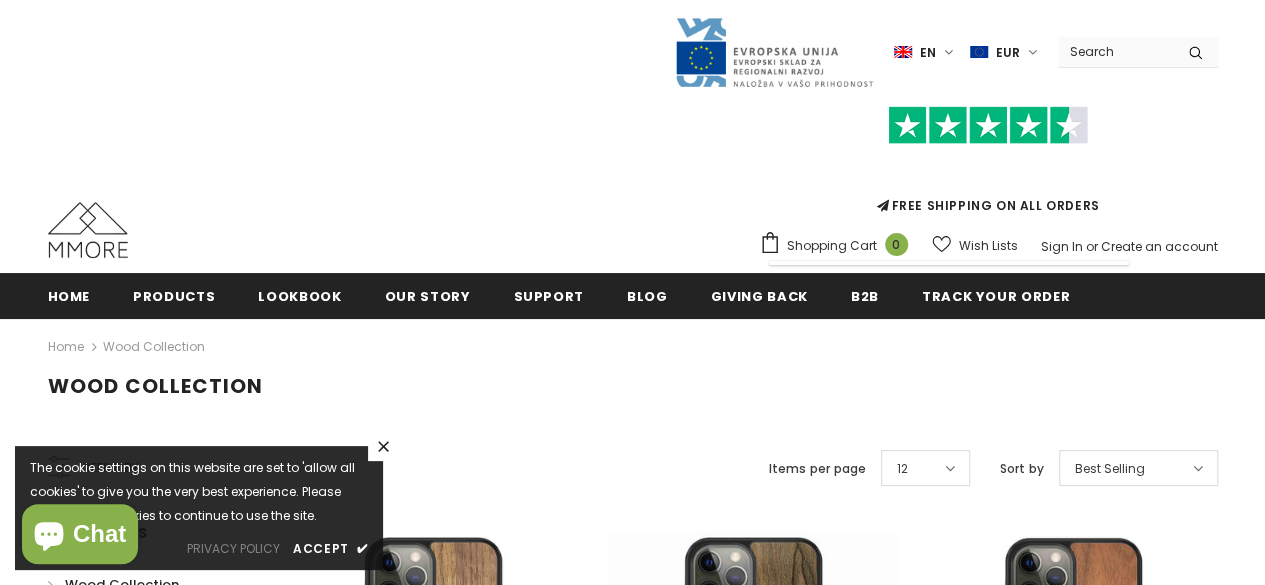 click 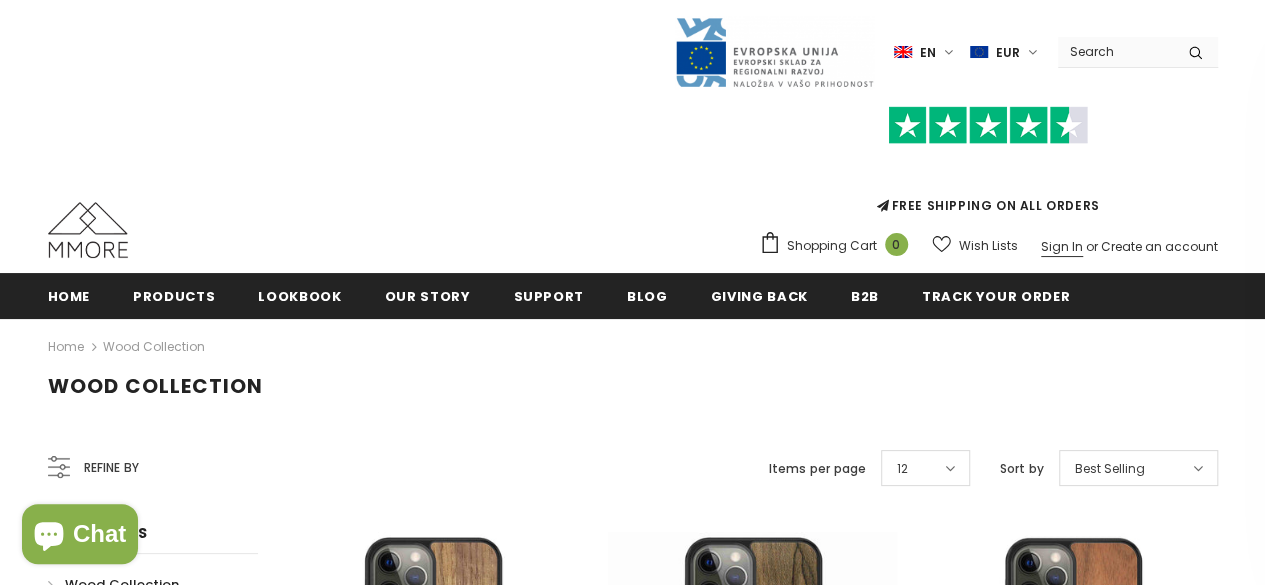 click on "Sign In" at bounding box center (1062, 246) 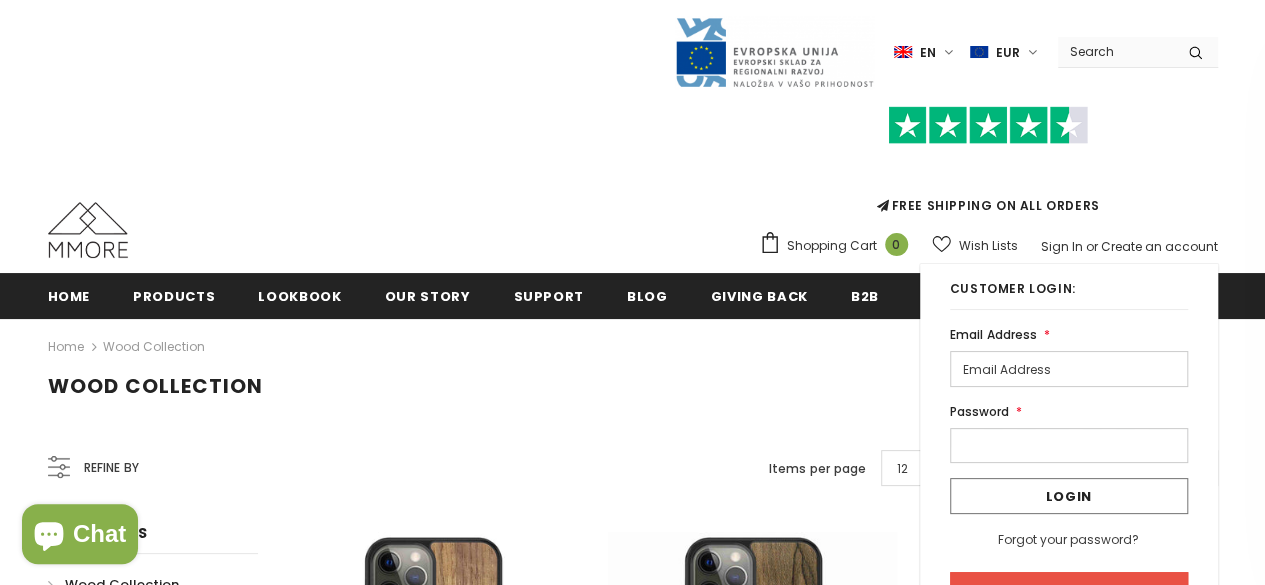 click at bounding box center [1069, 369] 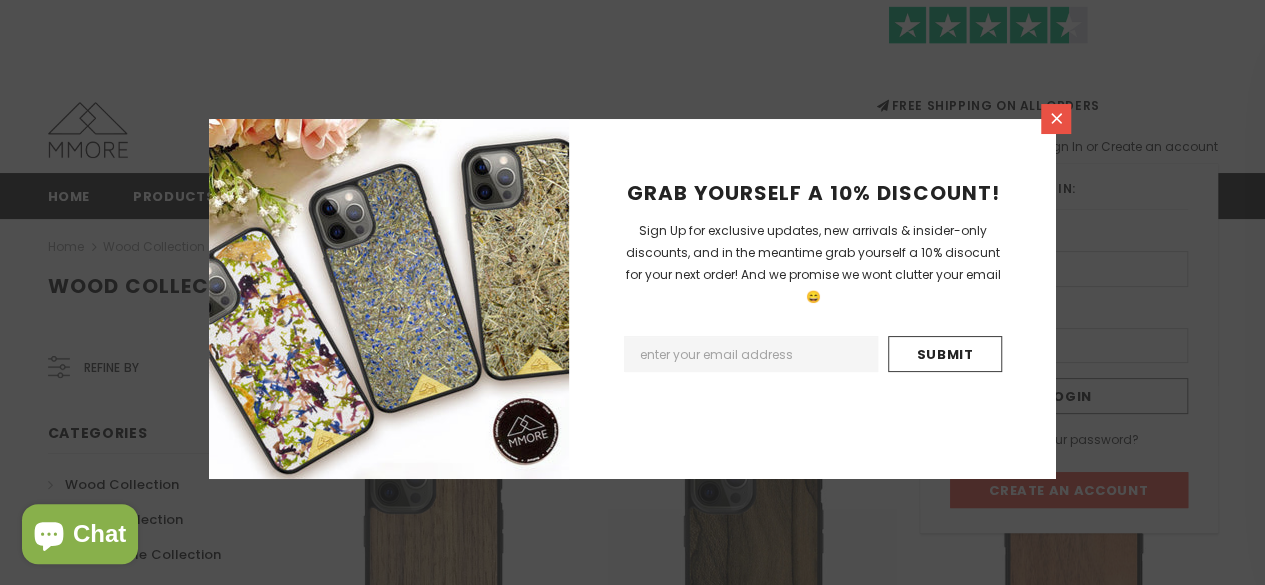 click 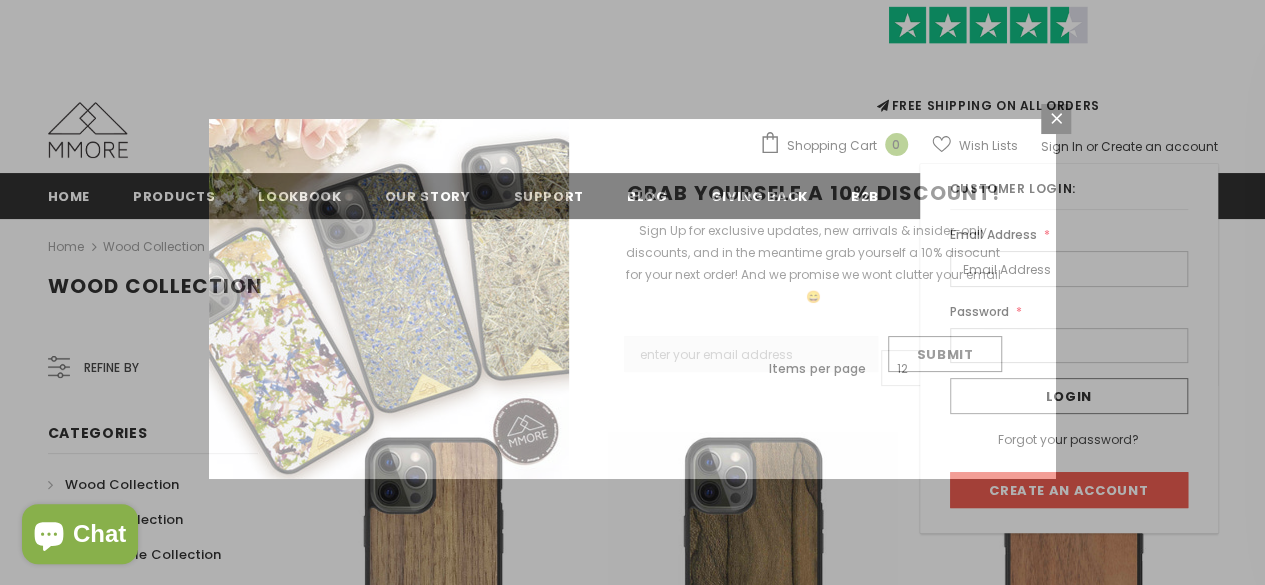 click on "Sign Up for exclusive updates, new arrivals & insider-only discounts, and in the meantime grab yourself a 10% disocunt for your next order! And we promise we wont clutter your email 😄" at bounding box center (813, 263) 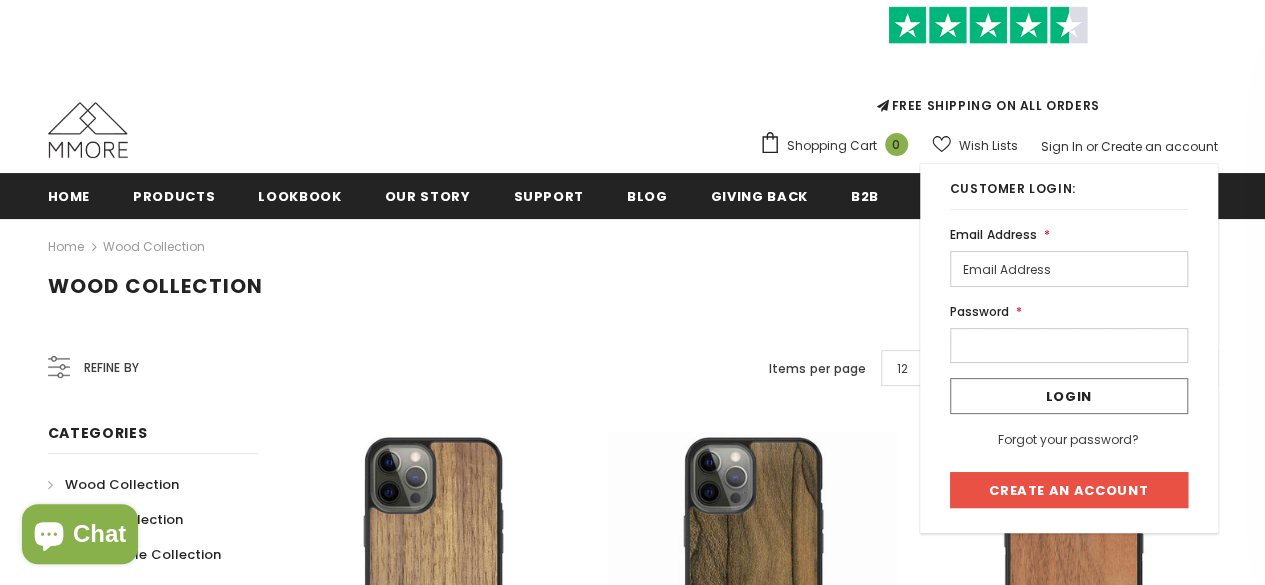 click at bounding box center [1069, 269] 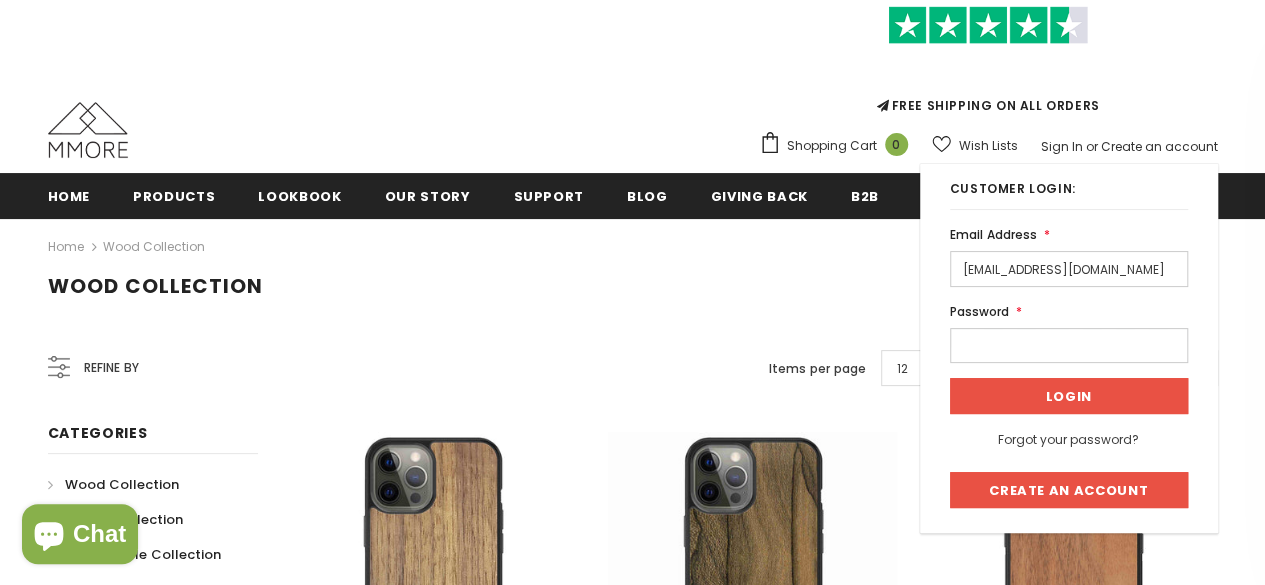 click on "Login" at bounding box center (1069, 396) 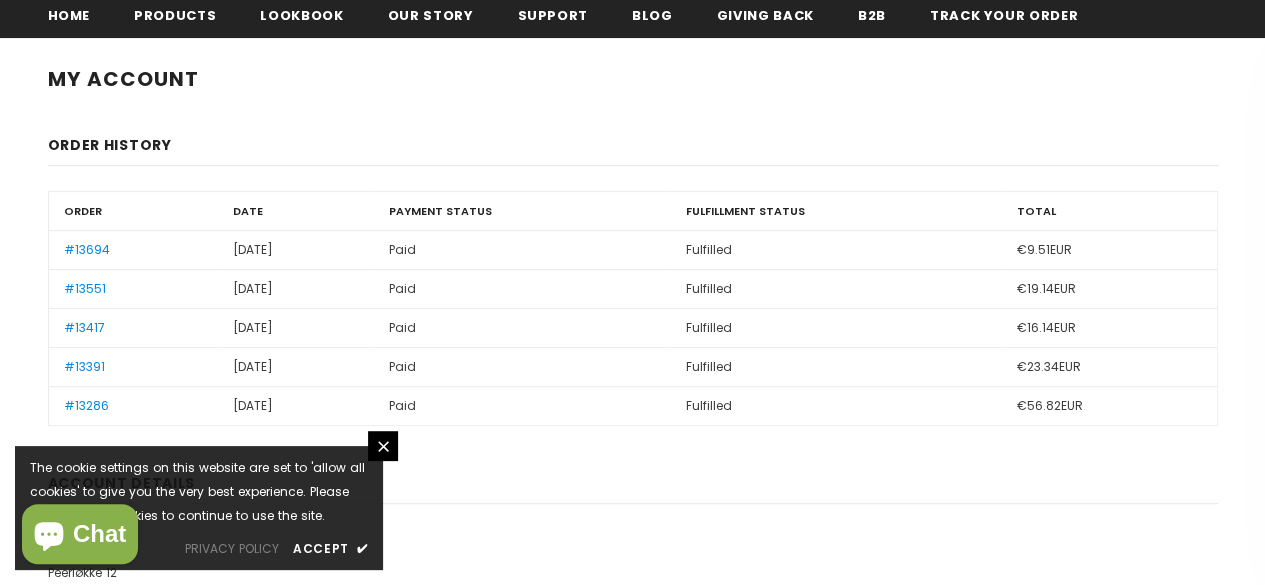 scroll, scrollTop: 300, scrollLeft: 0, axis: vertical 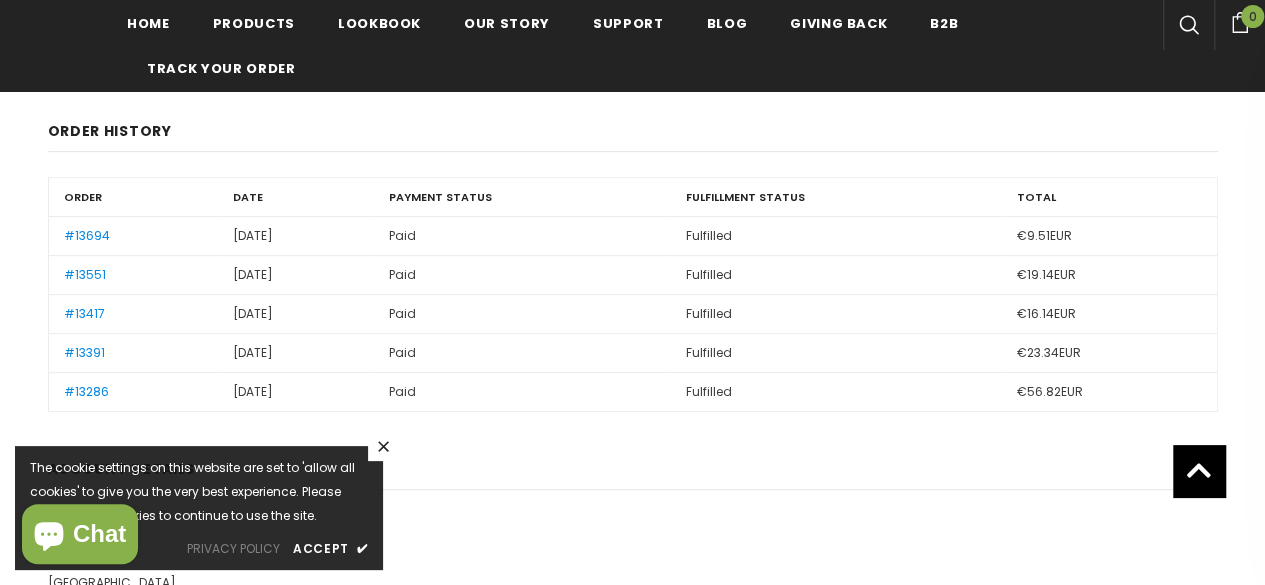 click 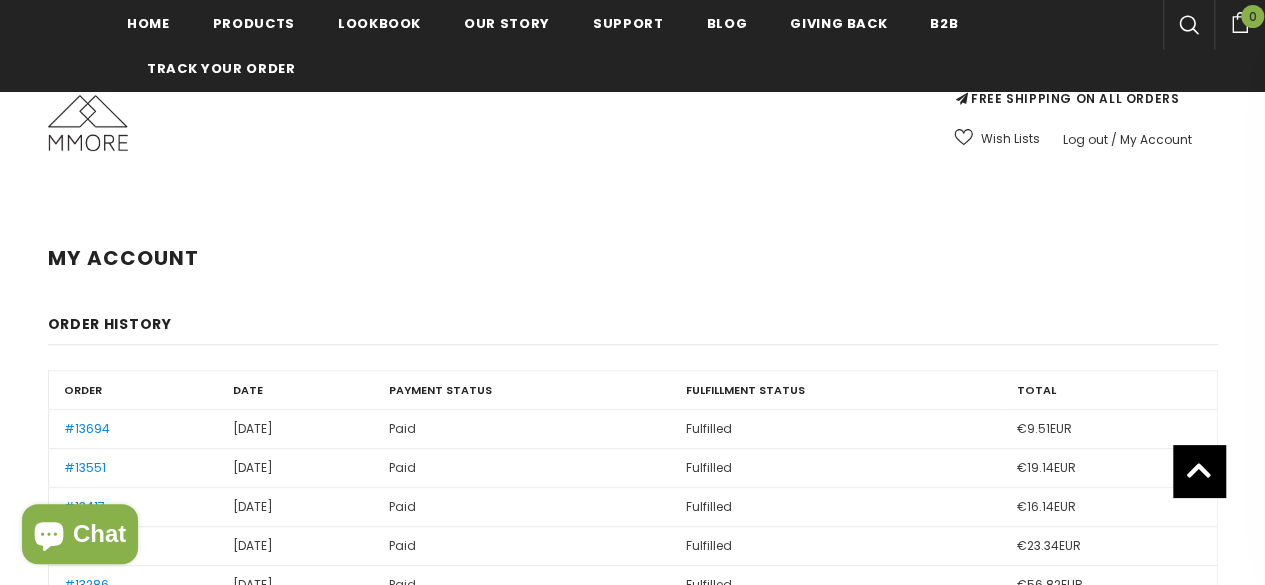 scroll, scrollTop: 0, scrollLeft: 0, axis: both 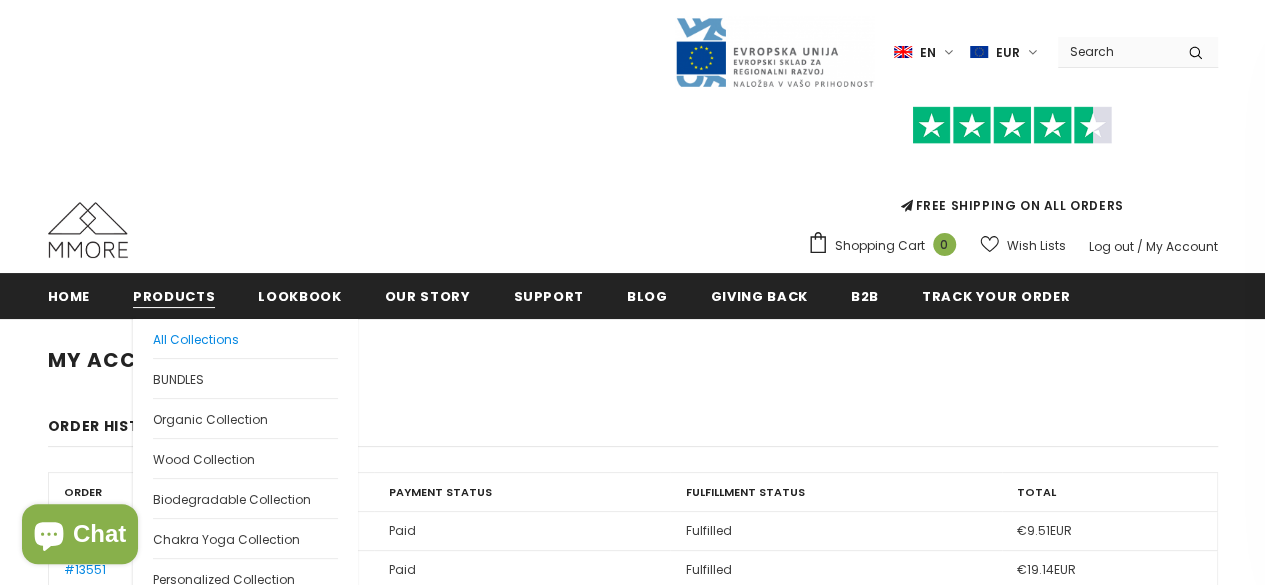 click on "All Collections" at bounding box center (196, 339) 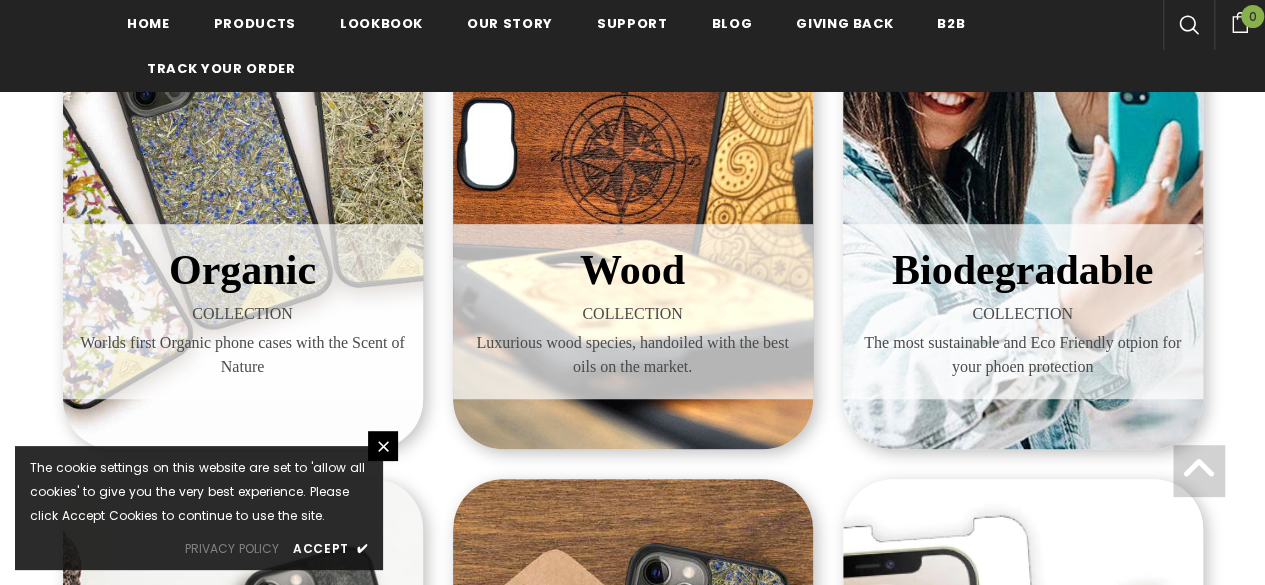scroll, scrollTop: 504, scrollLeft: 0, axis: vertical 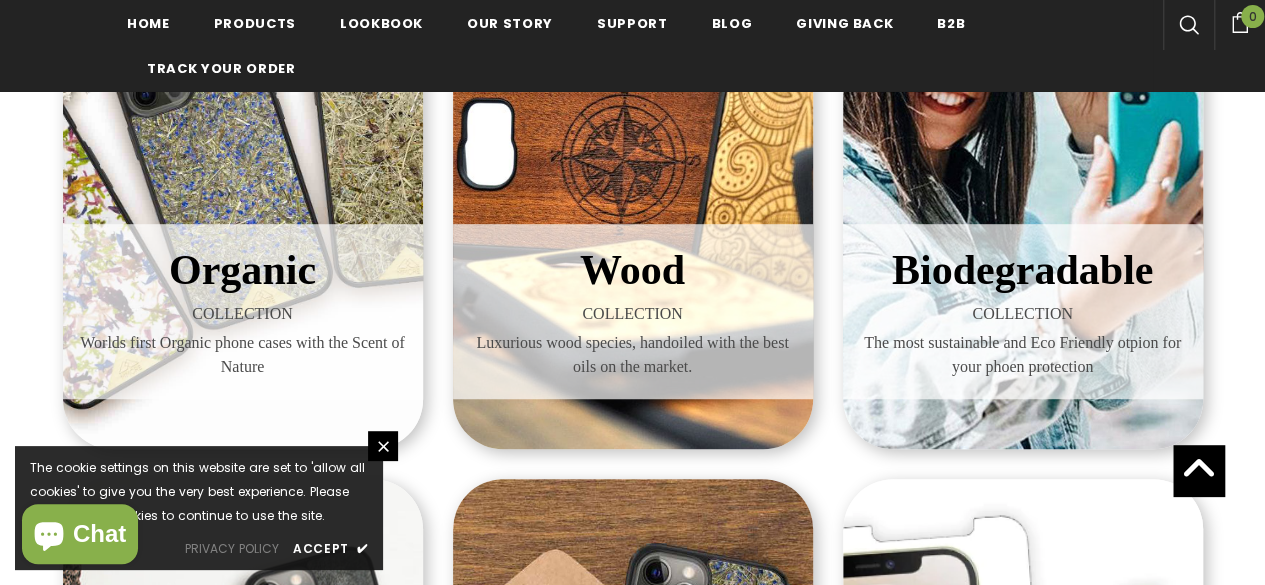 click on "Wood" at bounding box center [632, 270] 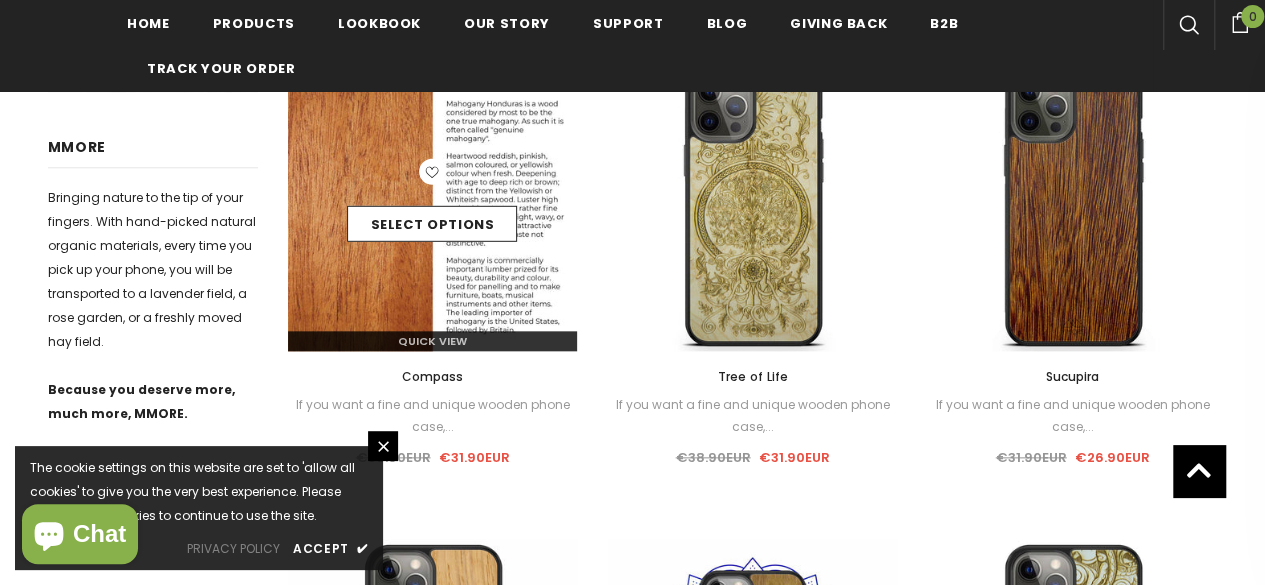 scroll, scrollTop: 1000, scrollLeft: 0, axis: vertical 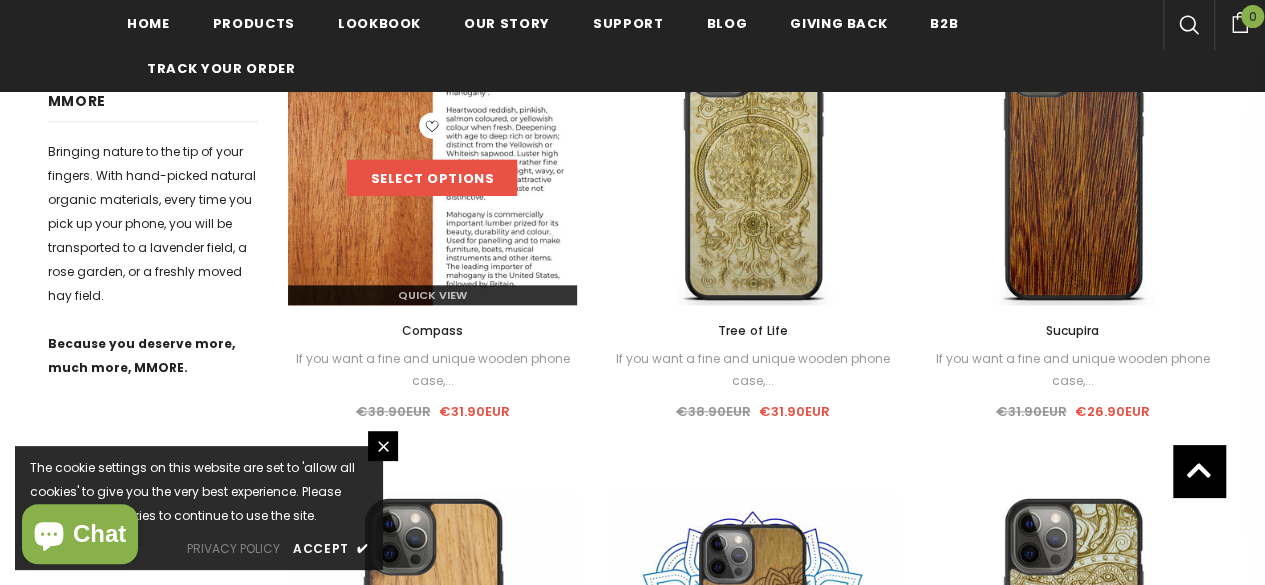click on "Select options" at bounding box center [432, 178] 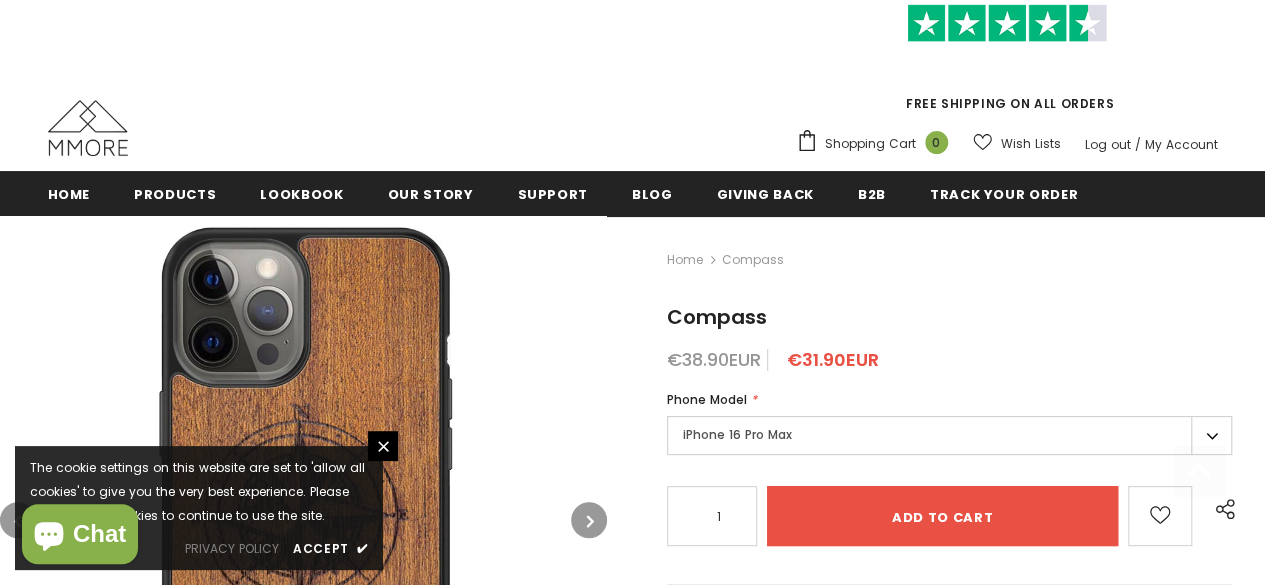 scroll, scrollTop: 300, scrollLeft: 0, axis: vertical 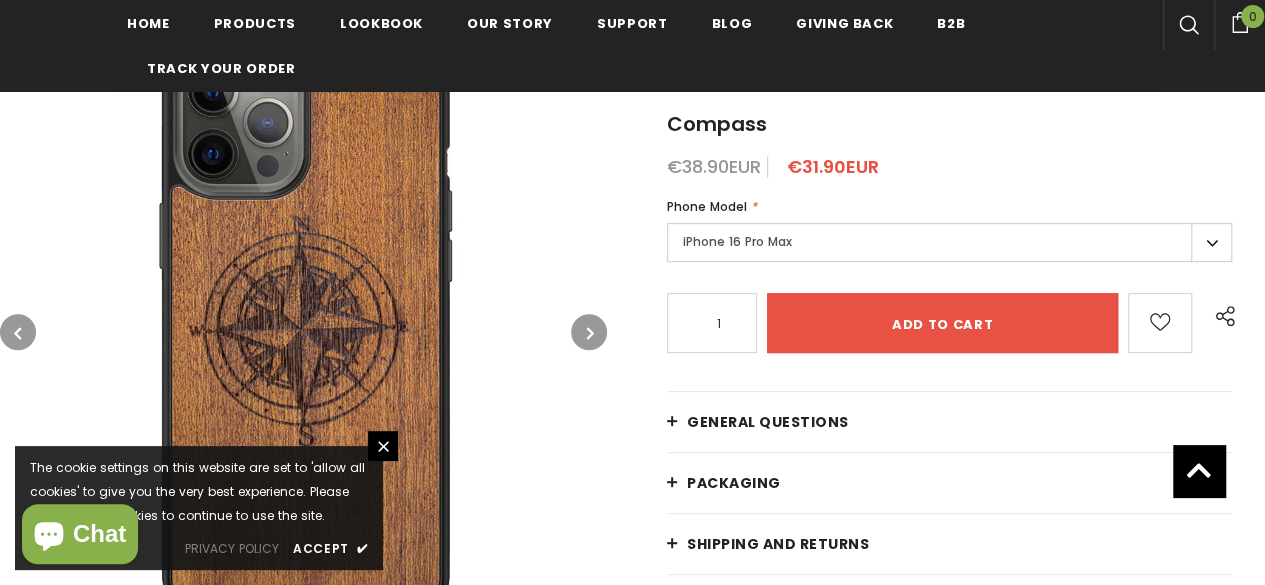 click on "iPhone 16 Pro Max" at bounding box center (949, 242) 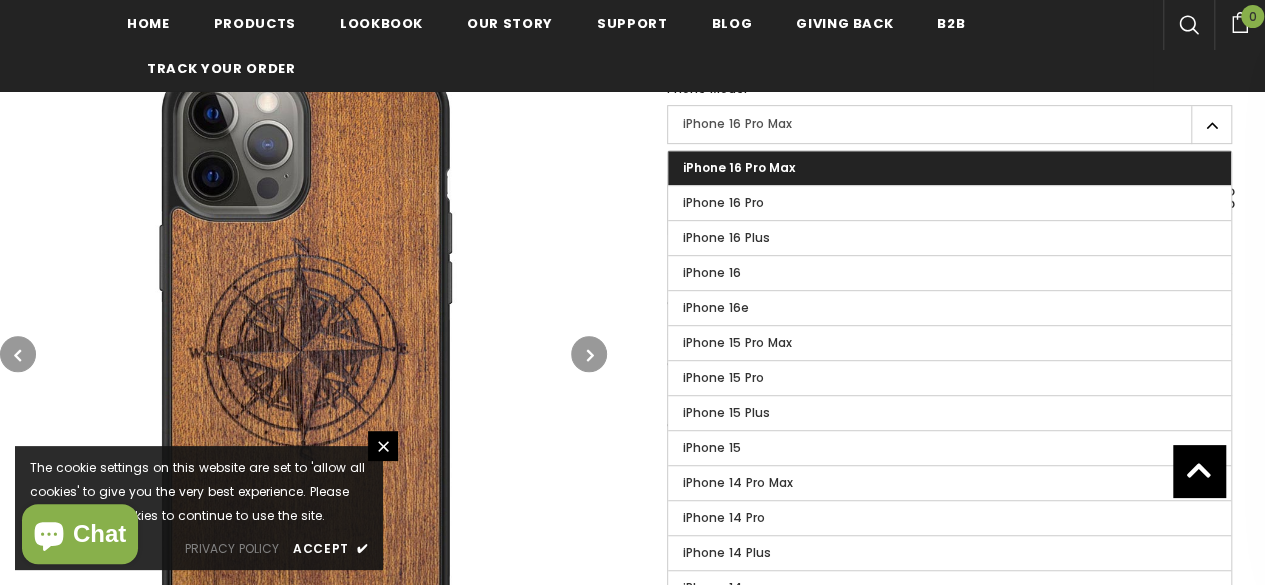 scroll, scrollTop: 700, scrollLeft: 0, axis: vertical 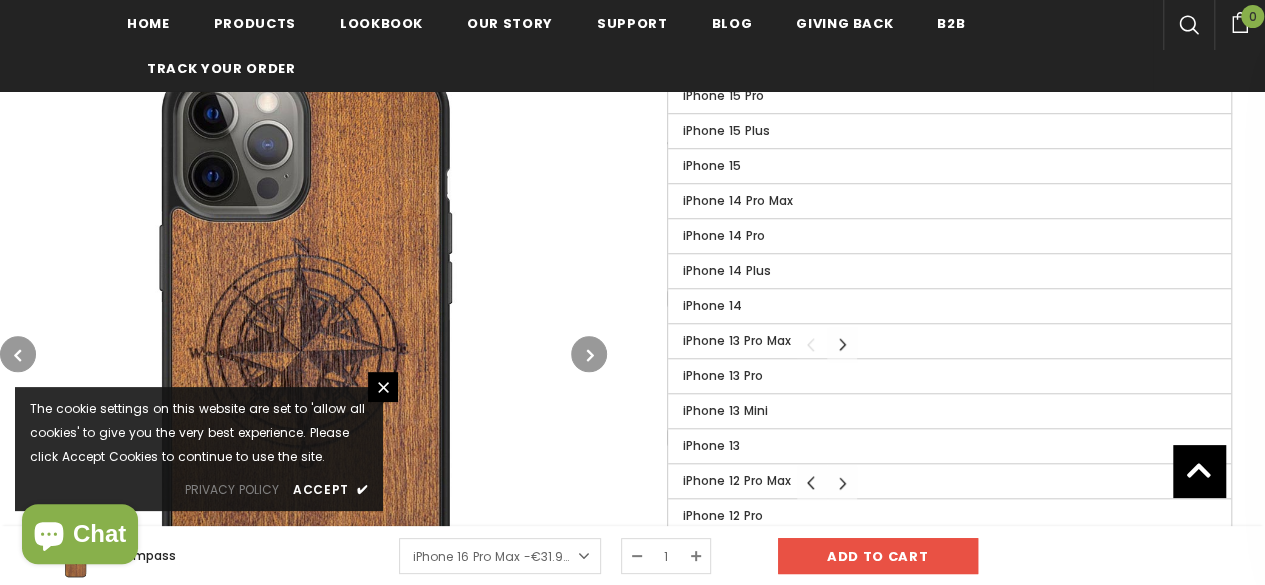 click on "iPhone 13 Pro Max" at bounding box center (737, 340) 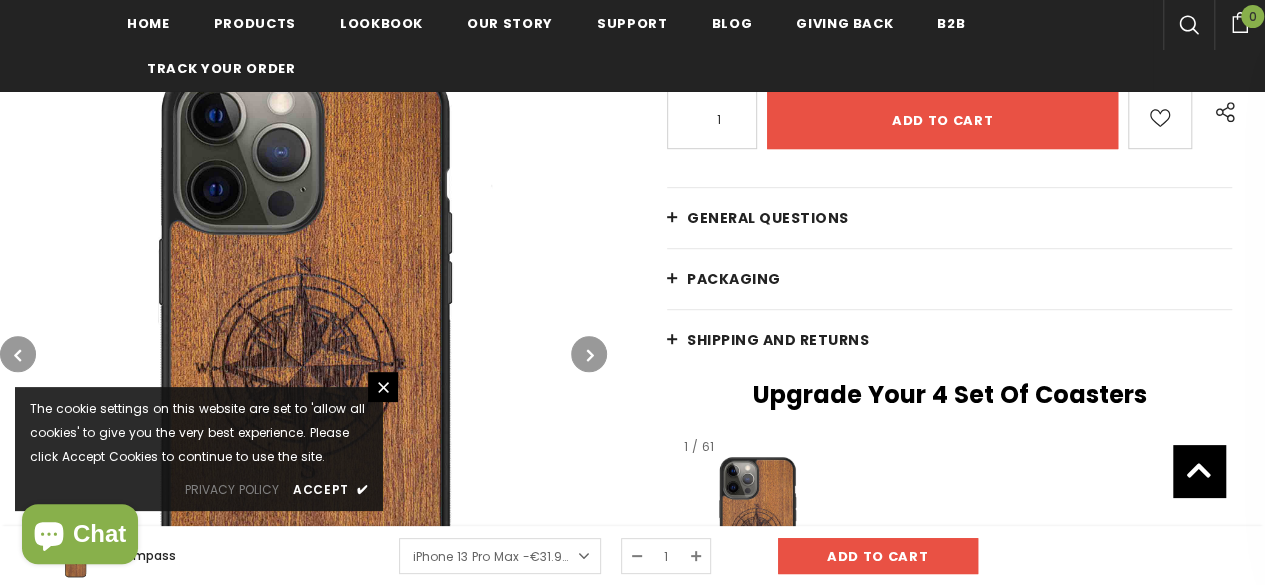 type on "0" 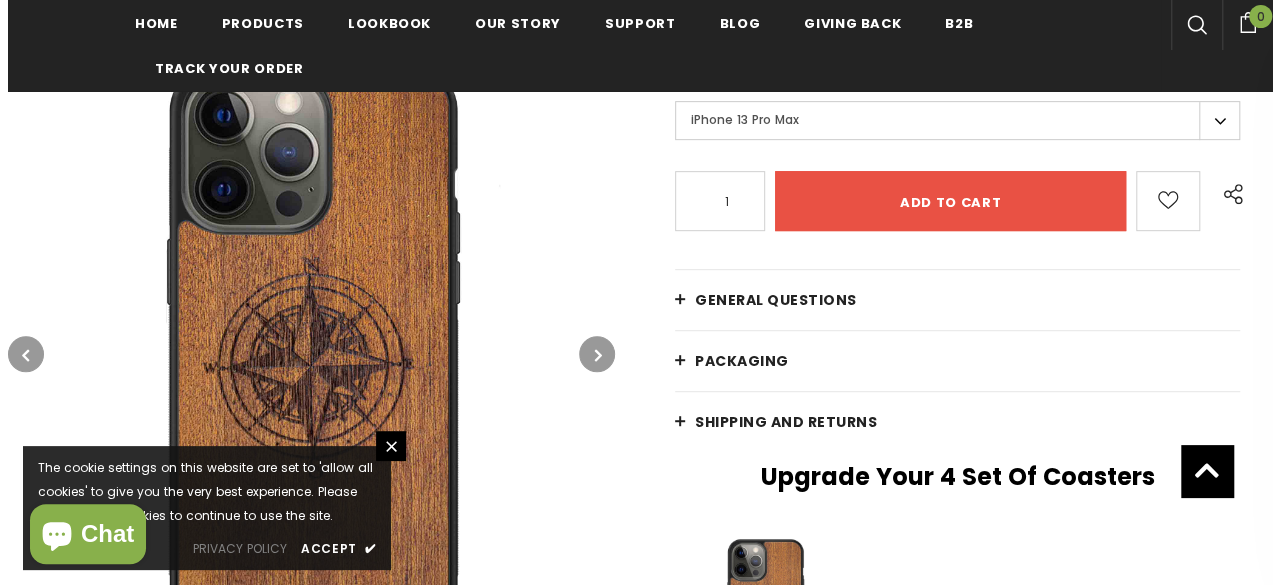scroll, scrollTop: 400, scrollLeft: 0, axis: vertical 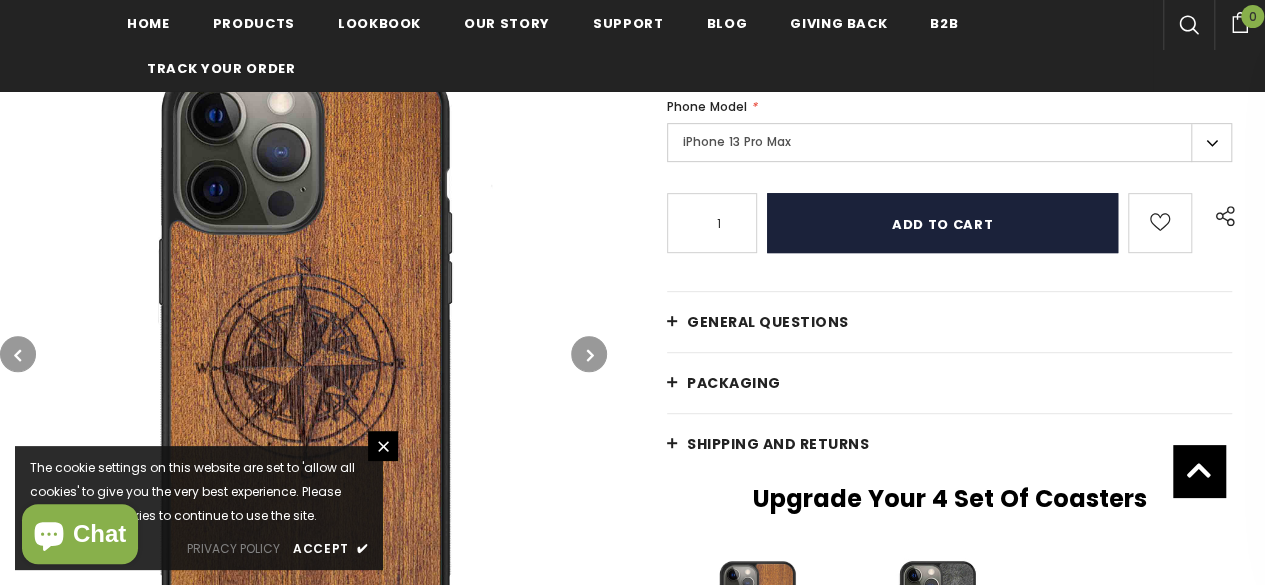 click on "Add to cart" at bounding box center (942, 223) 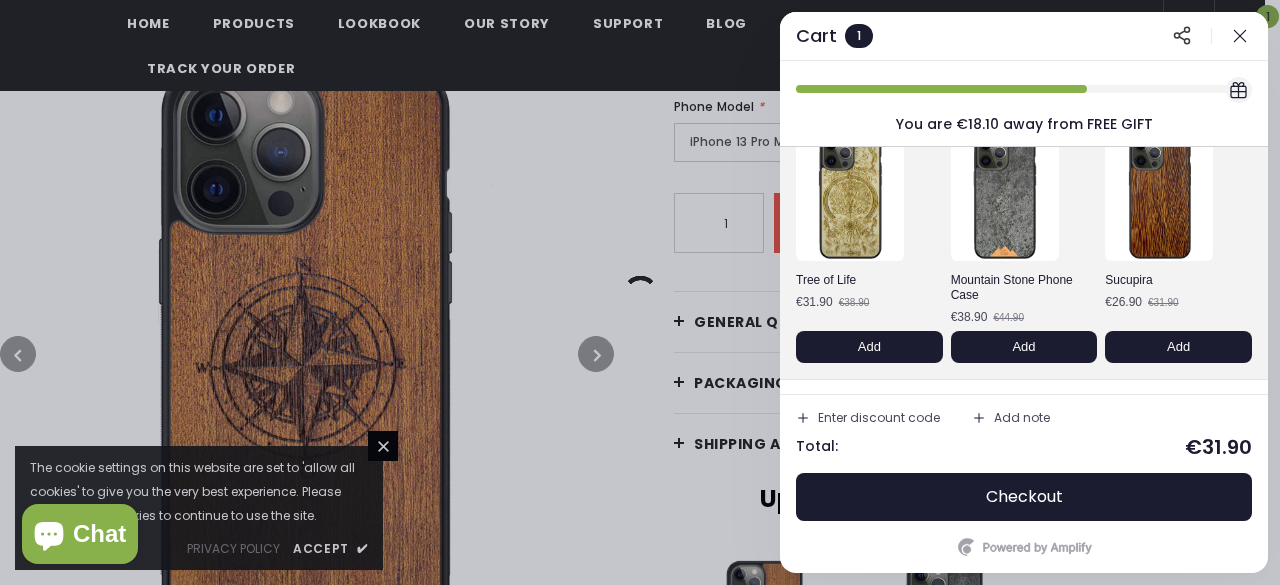 scroll, scrollTop: 0, scrollLeft: 0, axis: both 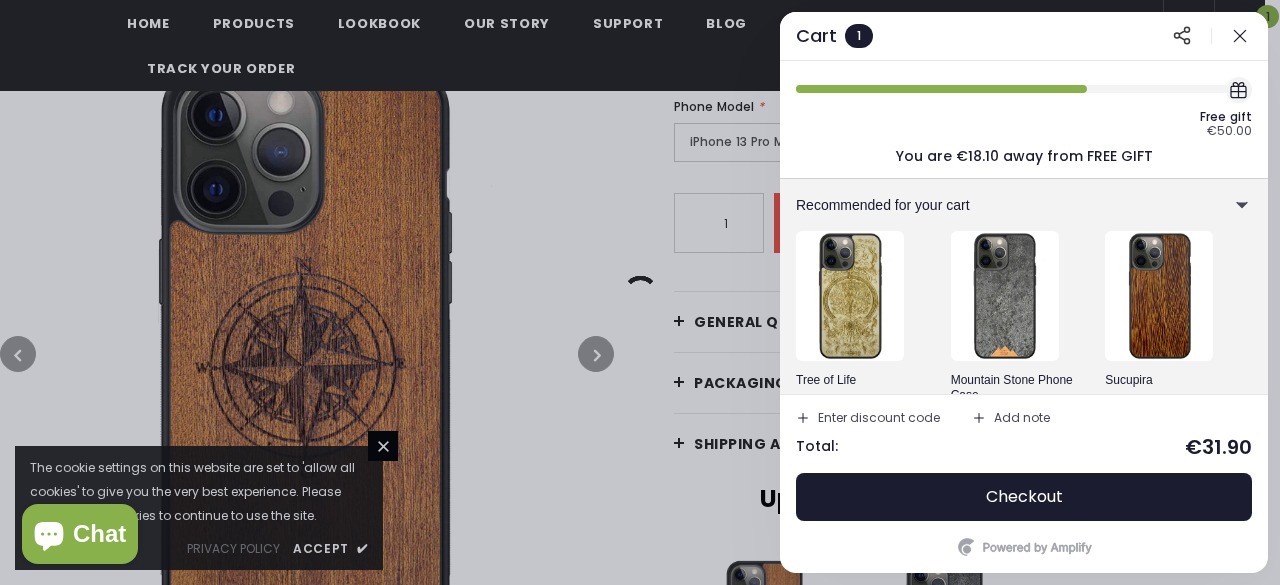 click on "You are €18.10 away from FREE GIFT" 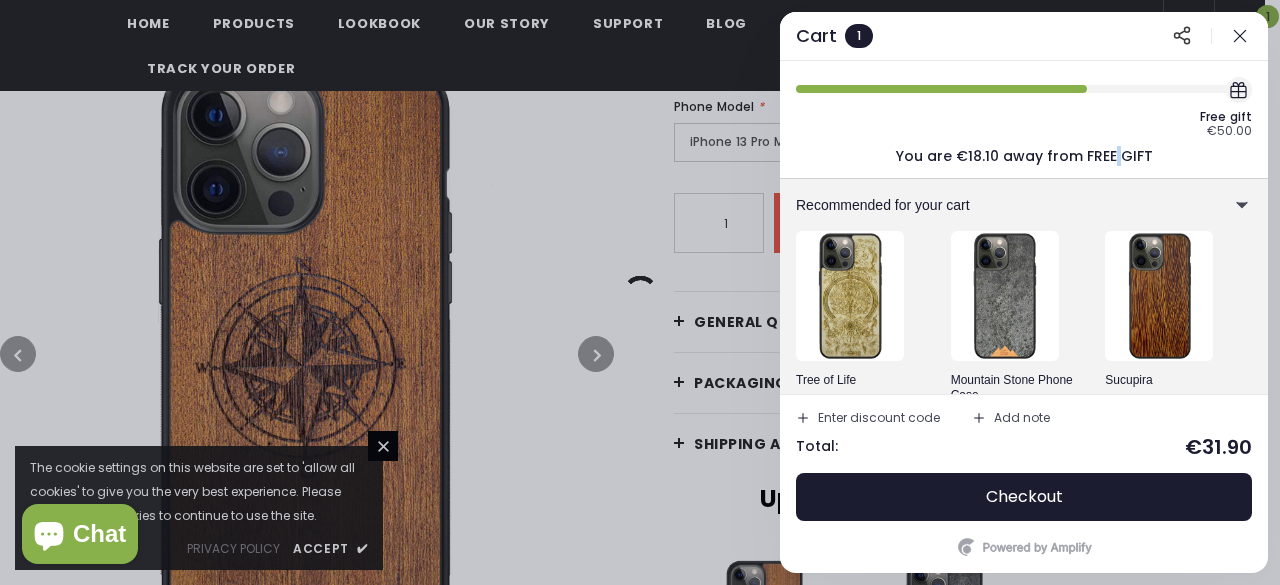click on "You are €18.10 away from FREE GIFT" 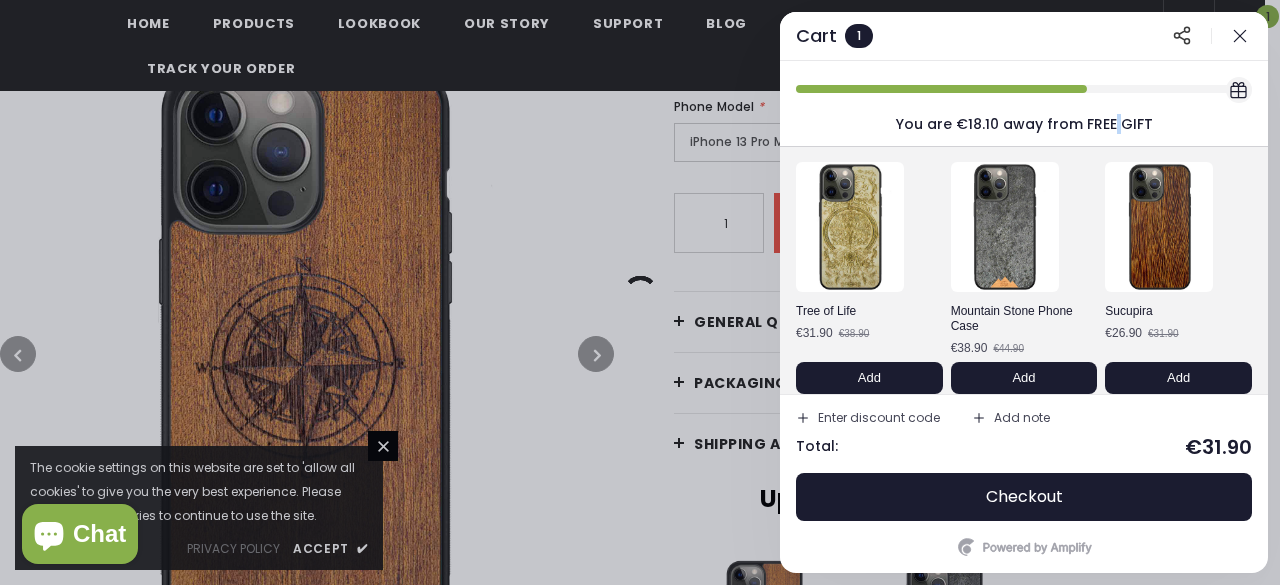 scroll, scrollTop: 100, scrollLeft: 0, axis: vertical 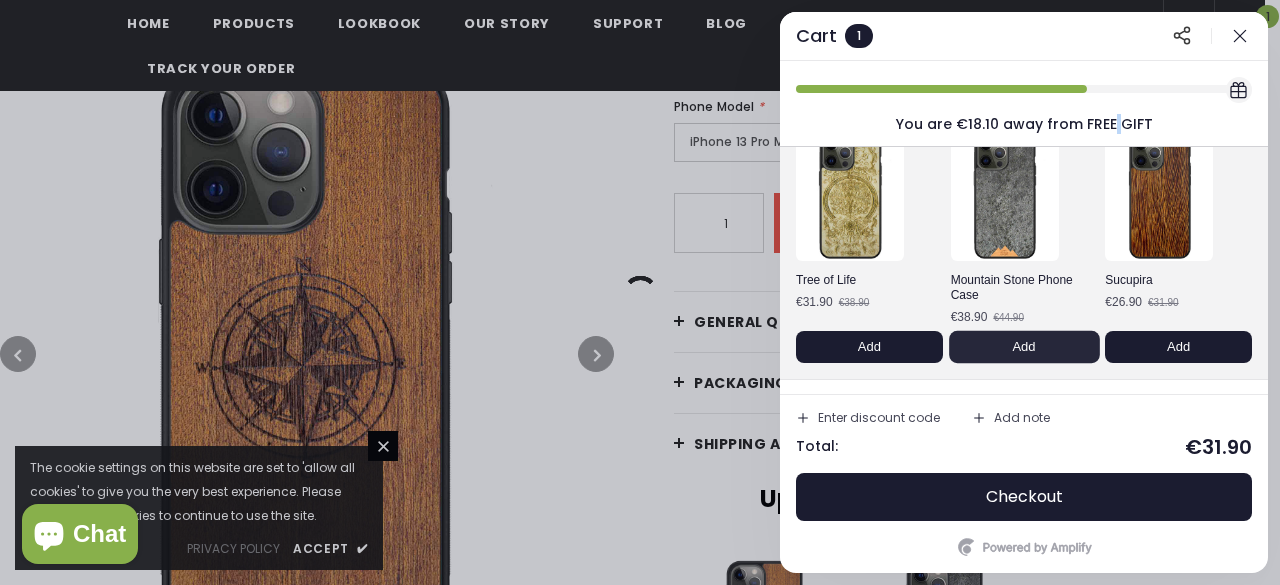 click on "Add" at bounding box center (1024, 347) 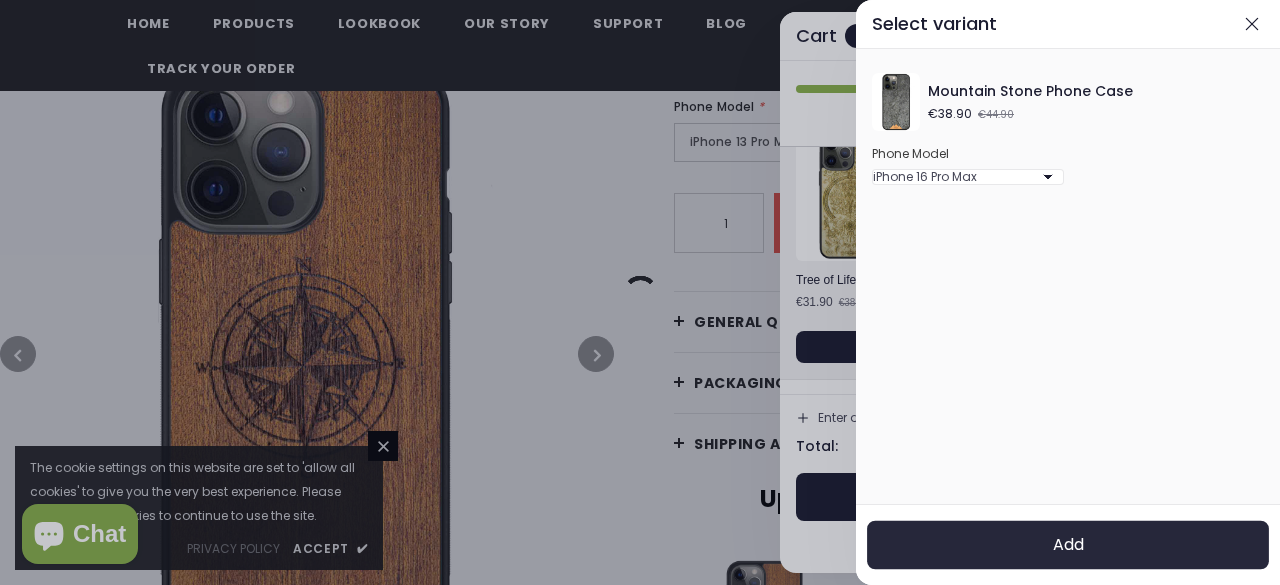 click on "Add" 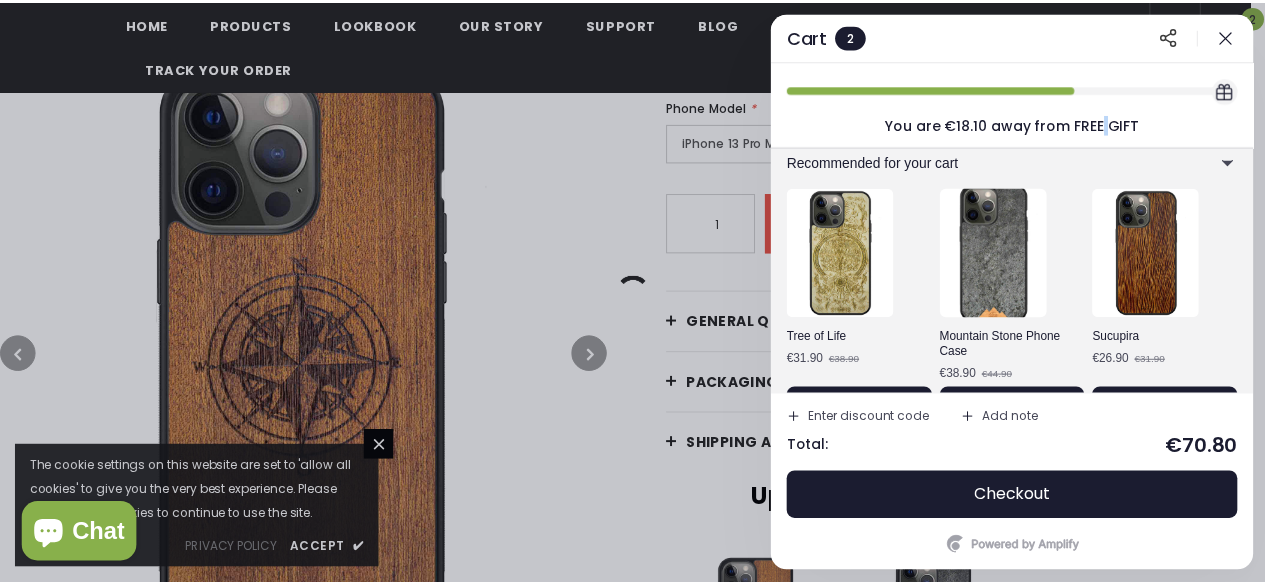 scroll, scrollTop: 0, scrollLeft: 0, axis: both 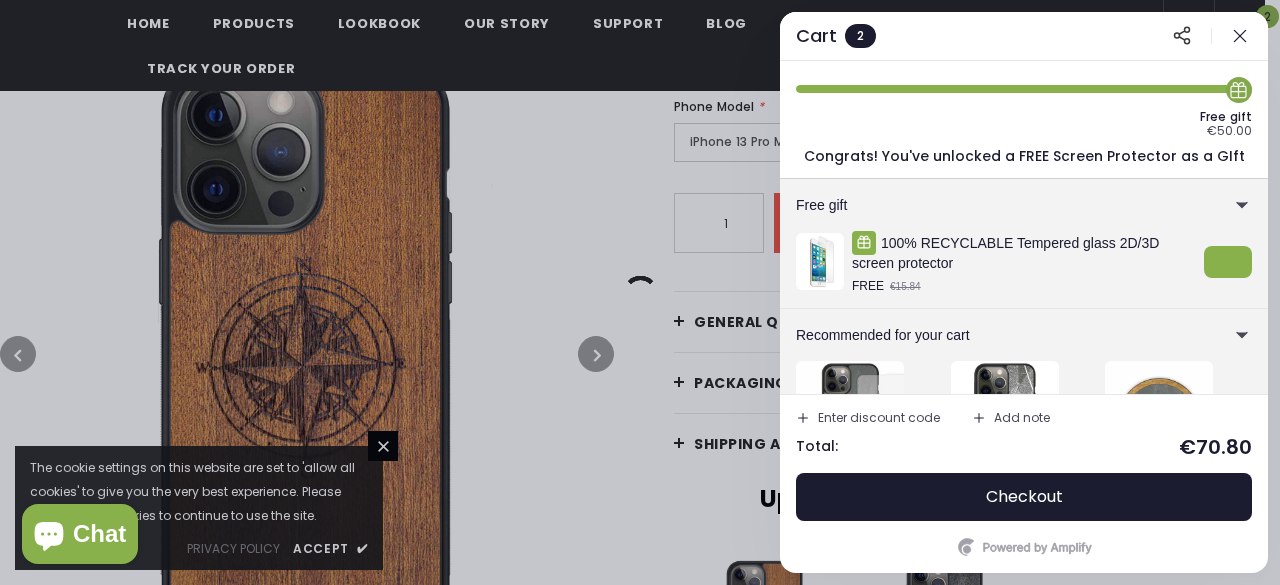 click 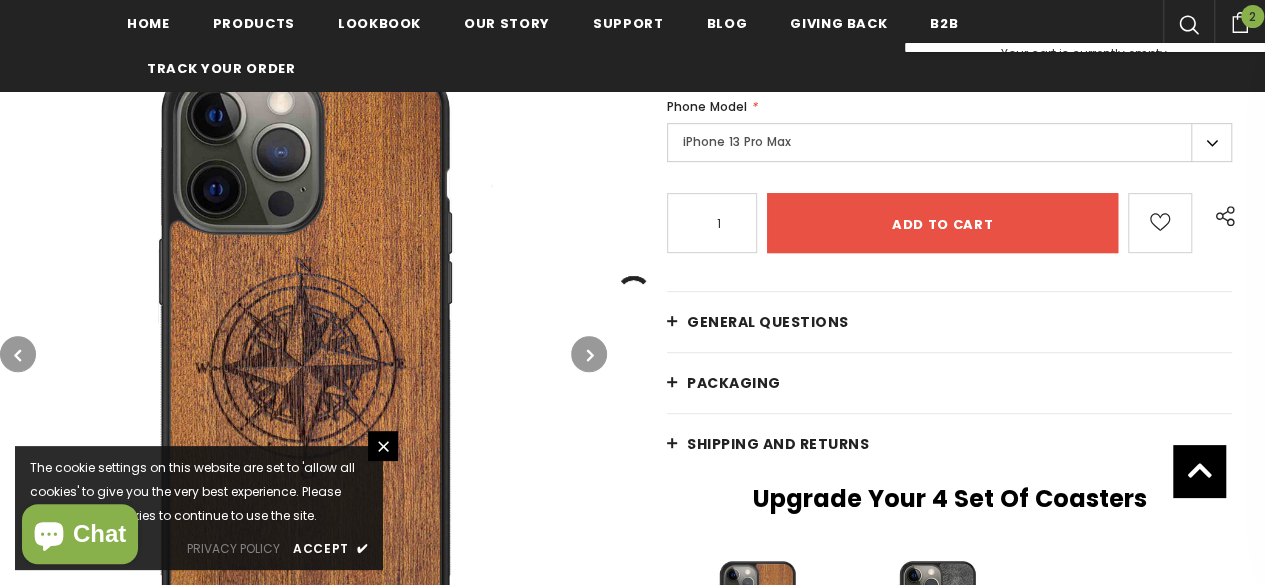 click 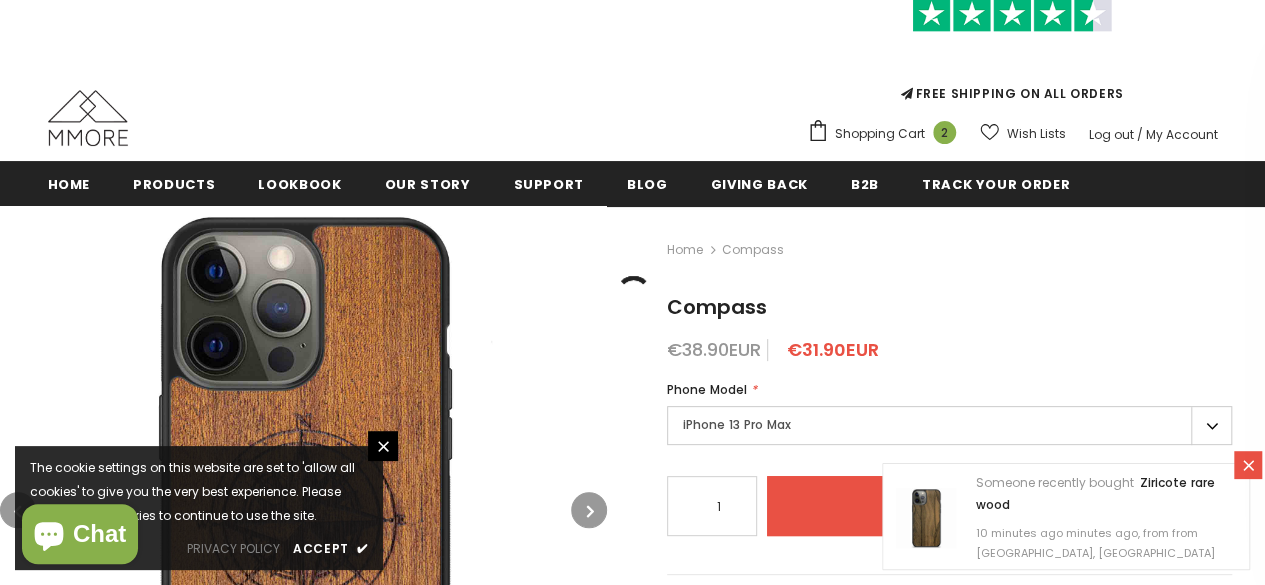 scroll, scrollTop: 0, scrollLeft: 0, axis: both 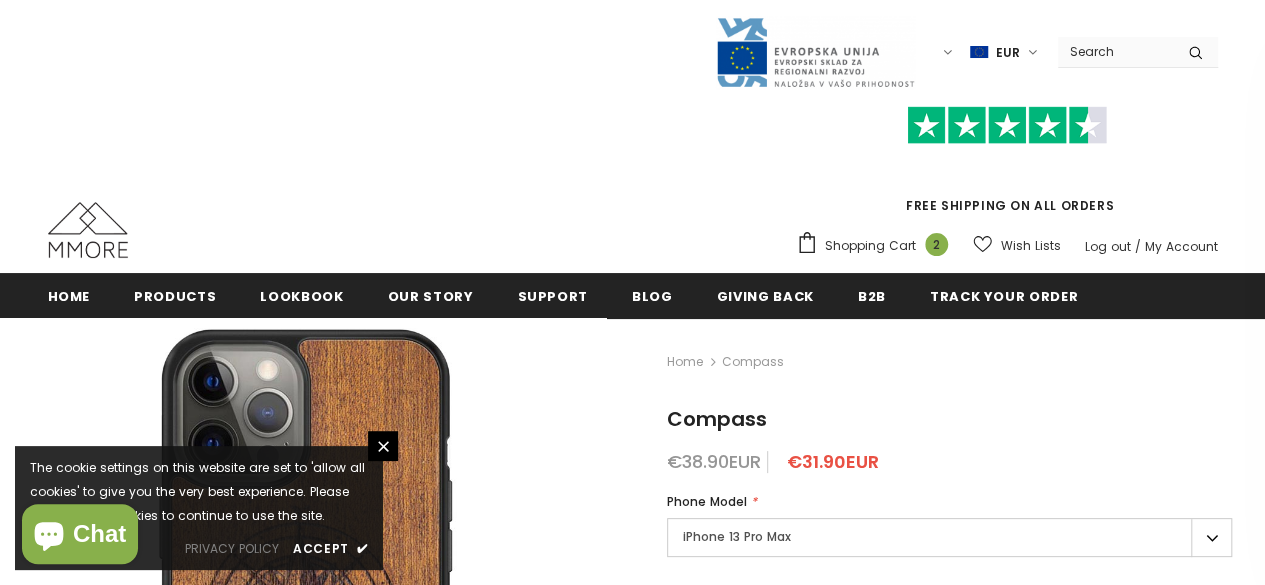 click on "Shopping Cart
2" at bounding box center [877, 246] 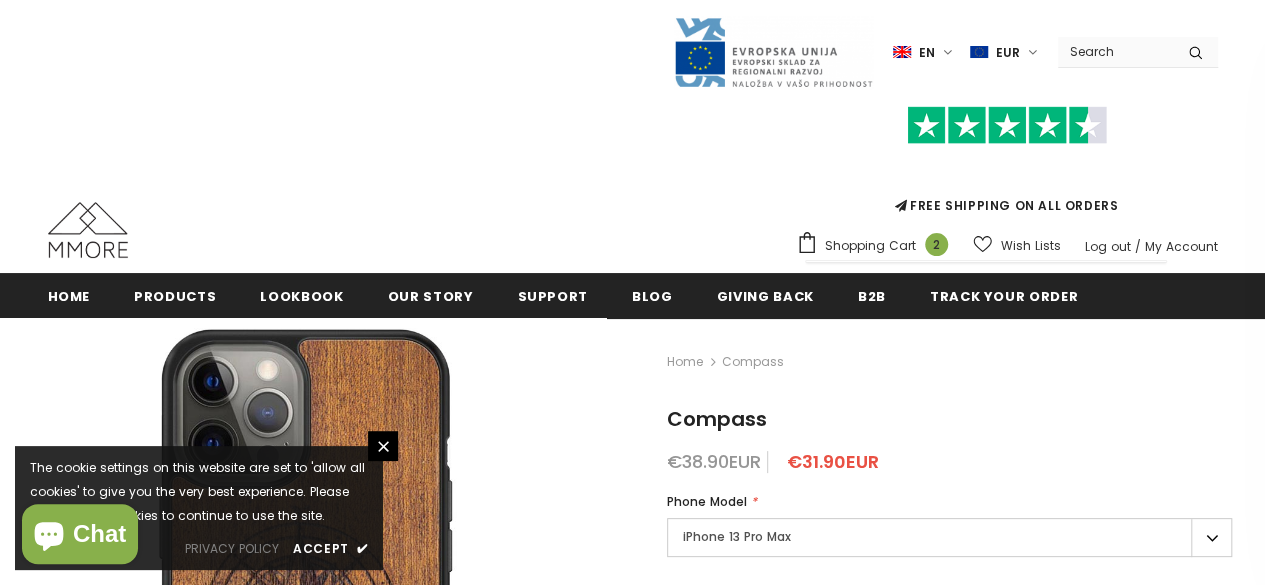 click on "Shopping Cart" at bounding box center (870, 246) 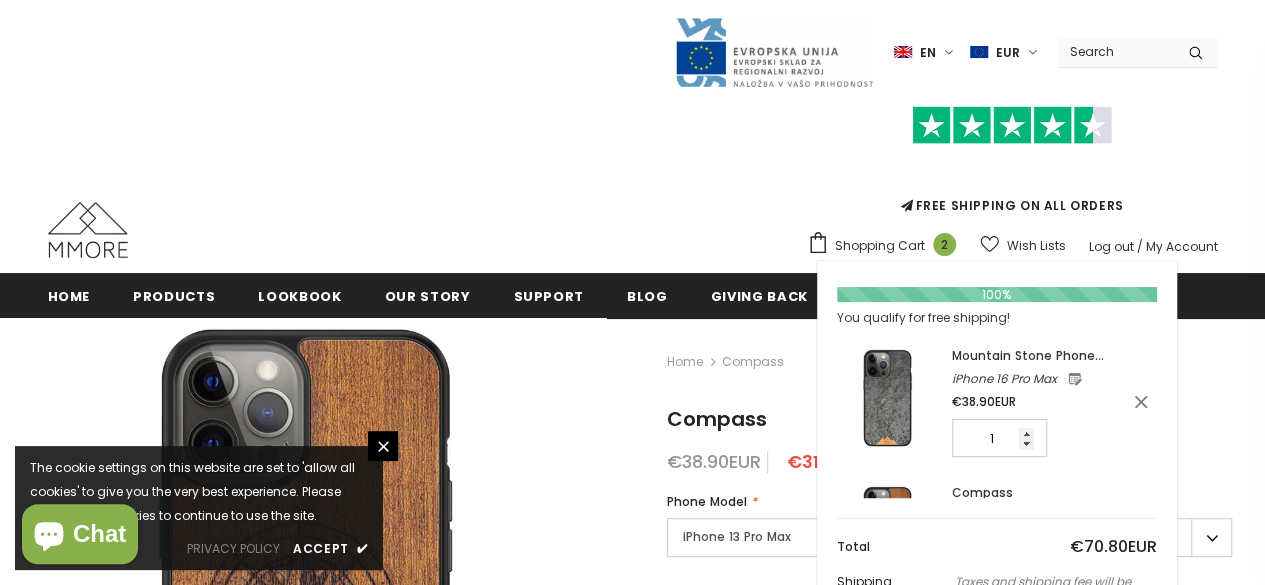 type on "0" 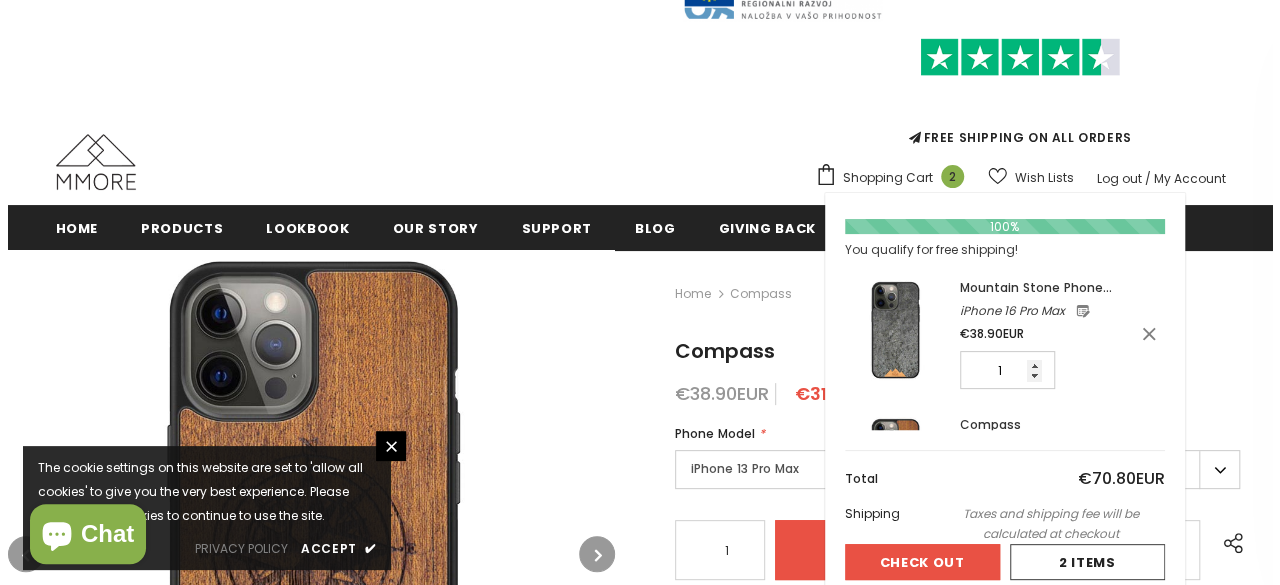 scroll, scrollTop: 100, scrollLeft: 0, axis: vertical 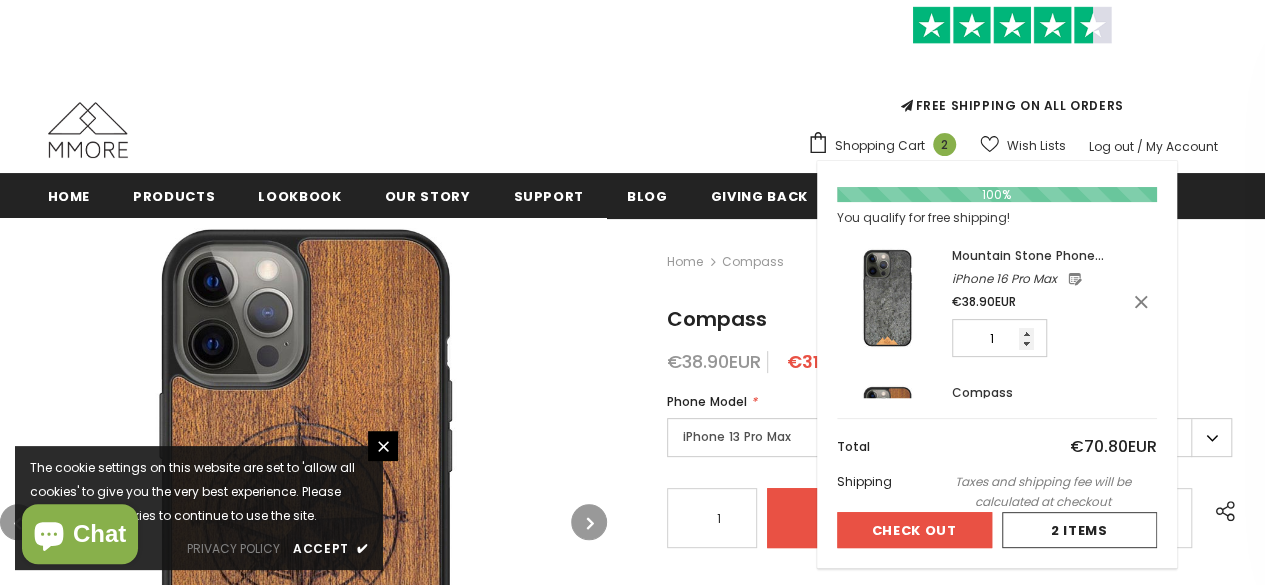 click on "Shopping Cart
2" at bounding box center (886, 146) 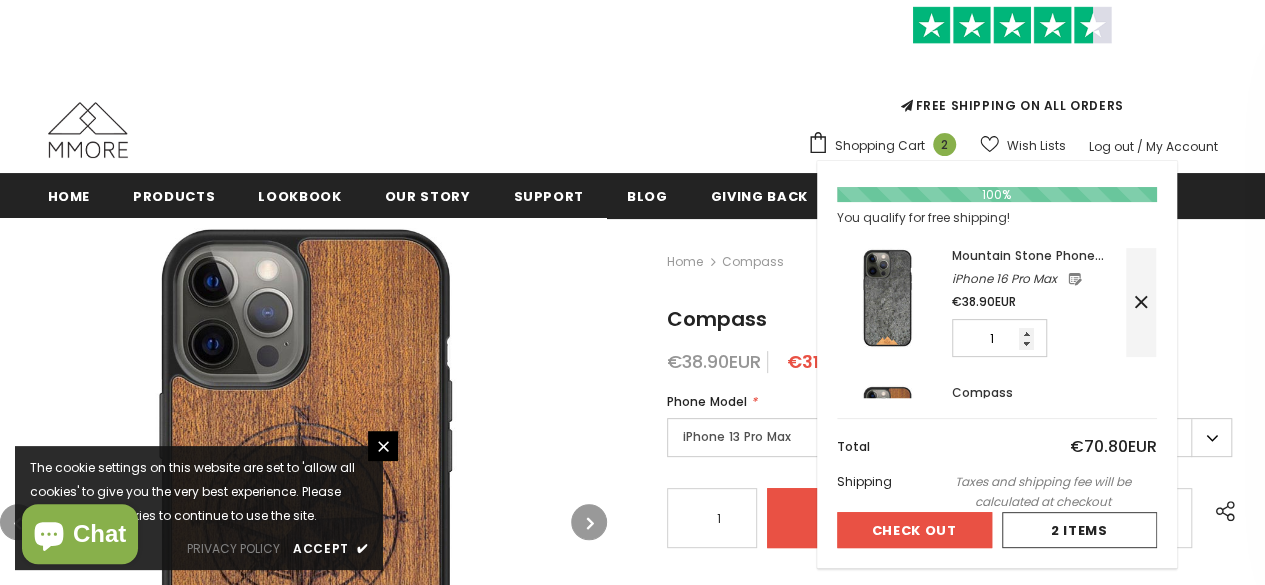 click 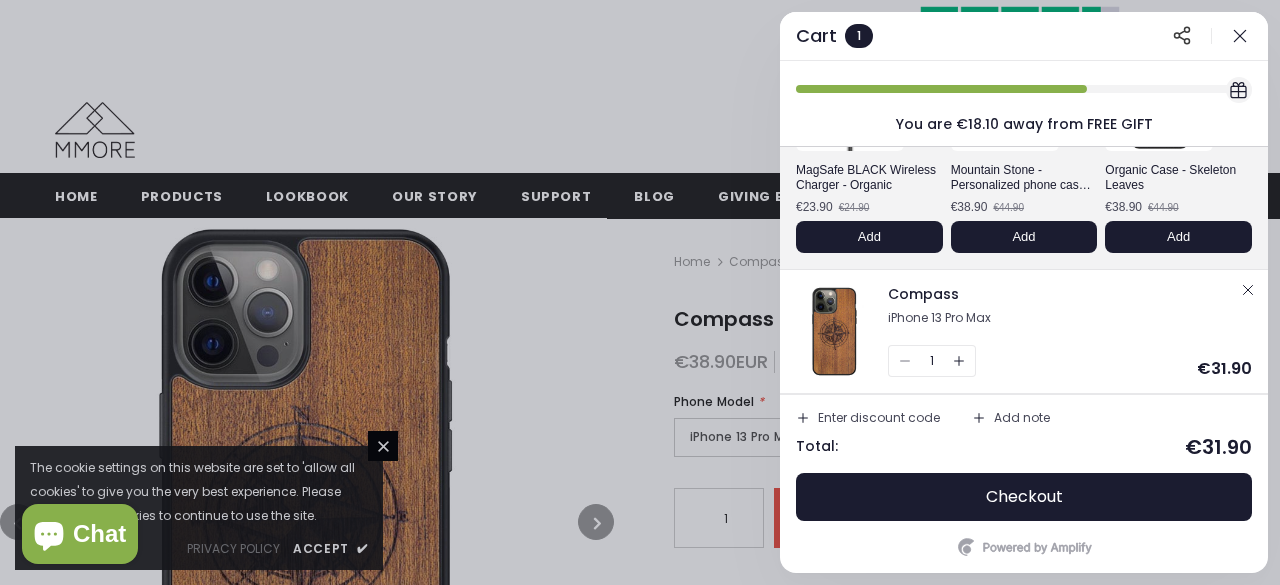 scroll, scrollTop: 208, scrollLeft: 0, axis: vertical 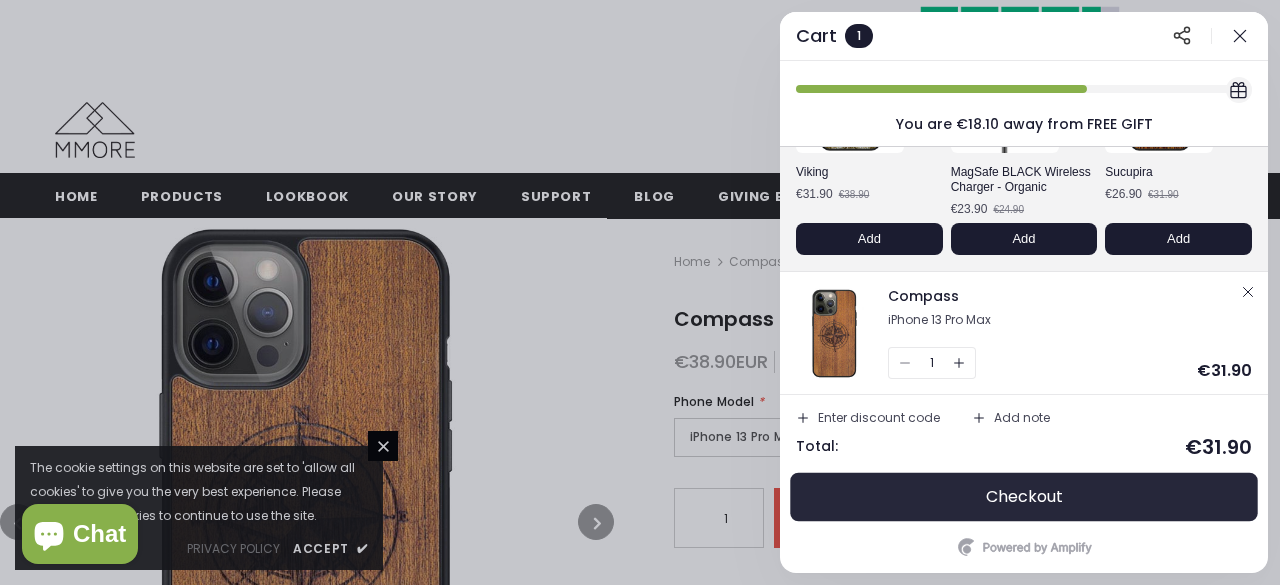 click on "Checkout" at bounding box center (1024, 497) 